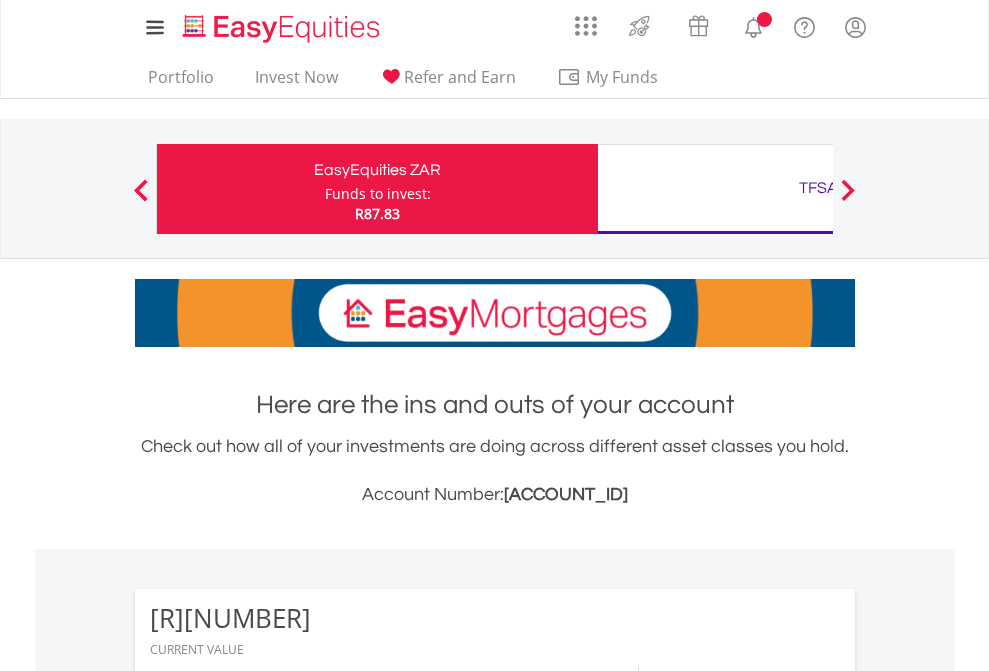 scroll, scrollTop: 0, scrollLeft: 0, axis: both 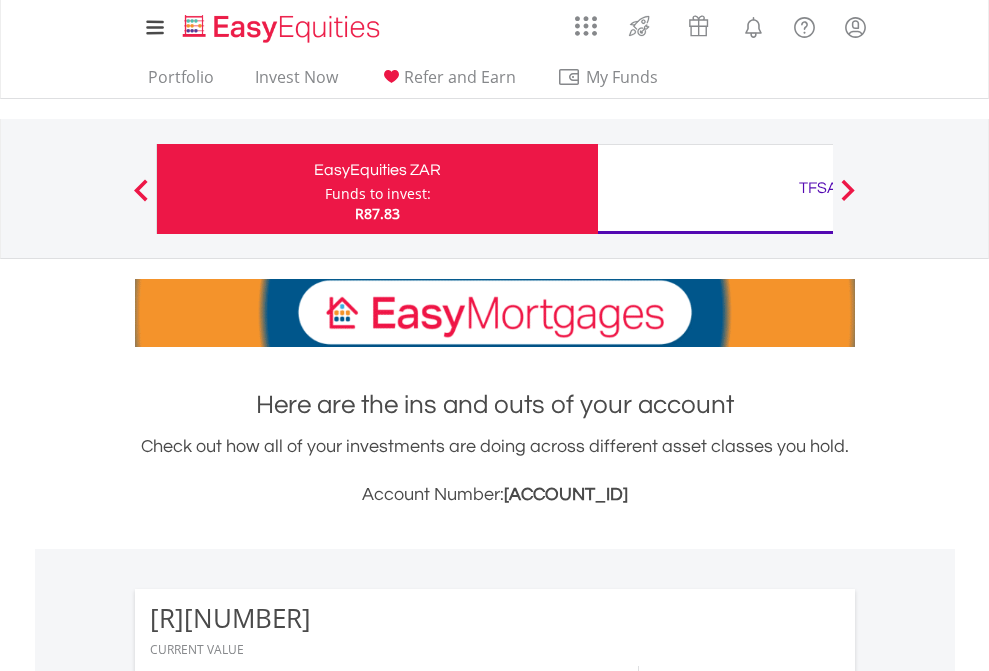 click on "Funds to invest:" at bounding box center (378, 194) 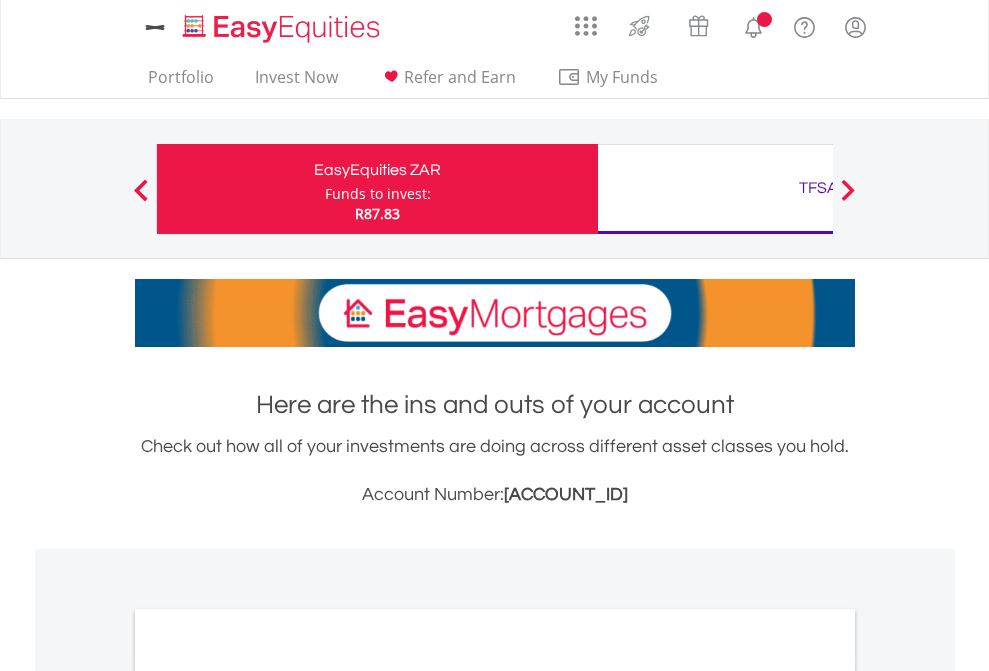 scroll, scrollTop: 0, scrollLeft: 0, axis: both 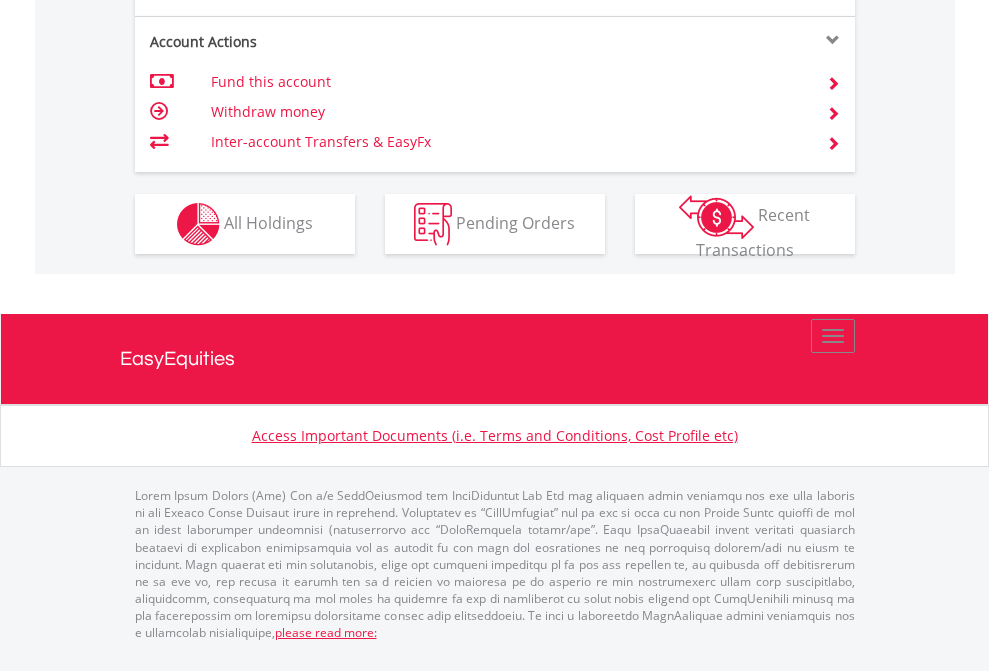 click on "Investment types" at bounding box center [706, -337] 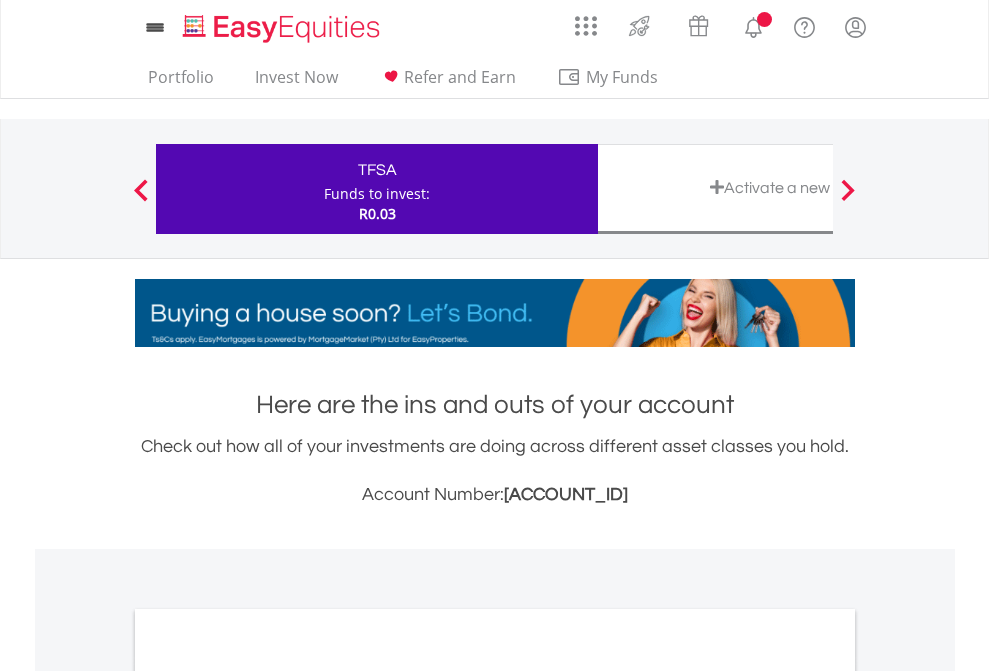scroll, scrollTop: 0, scrollLeft: 0, axis: both 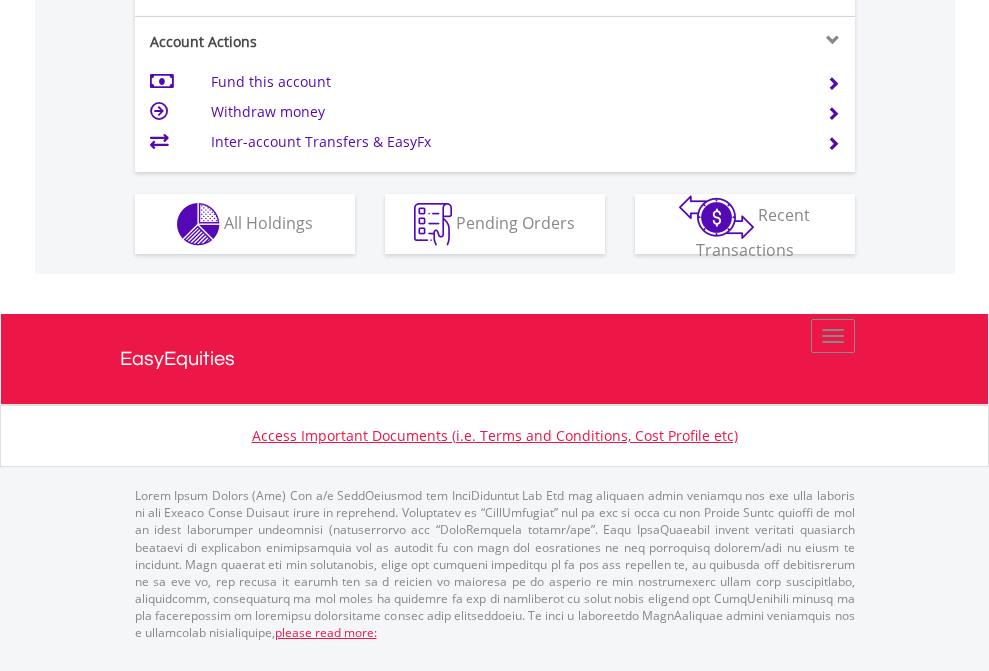 click on "Investment types" at bounding box center (706, -337) 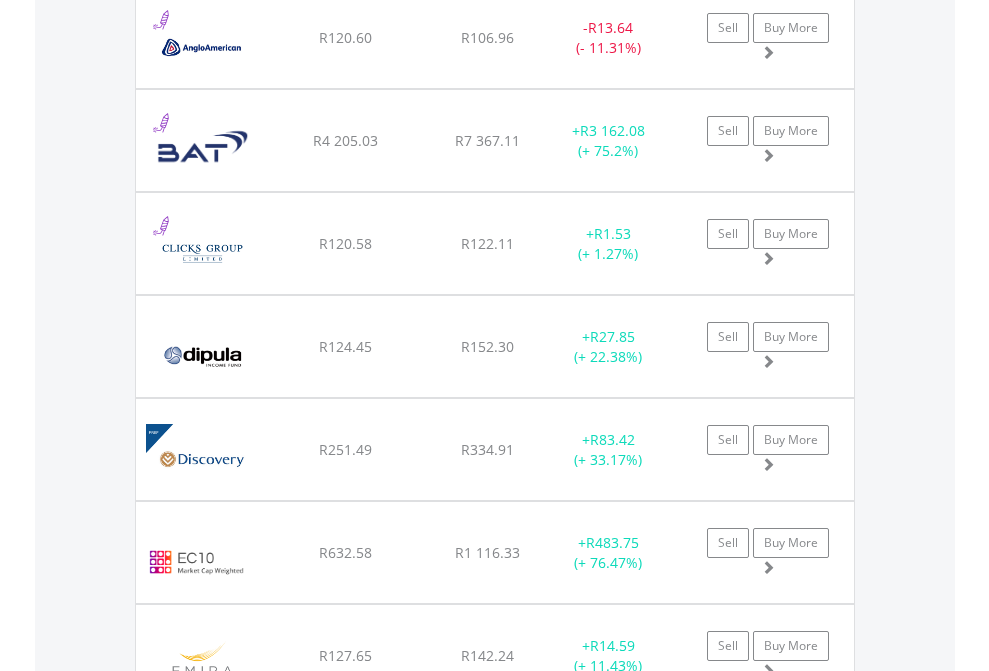 scroll, scrollTop: 2385, scrollLeft: 0, axis: vertical 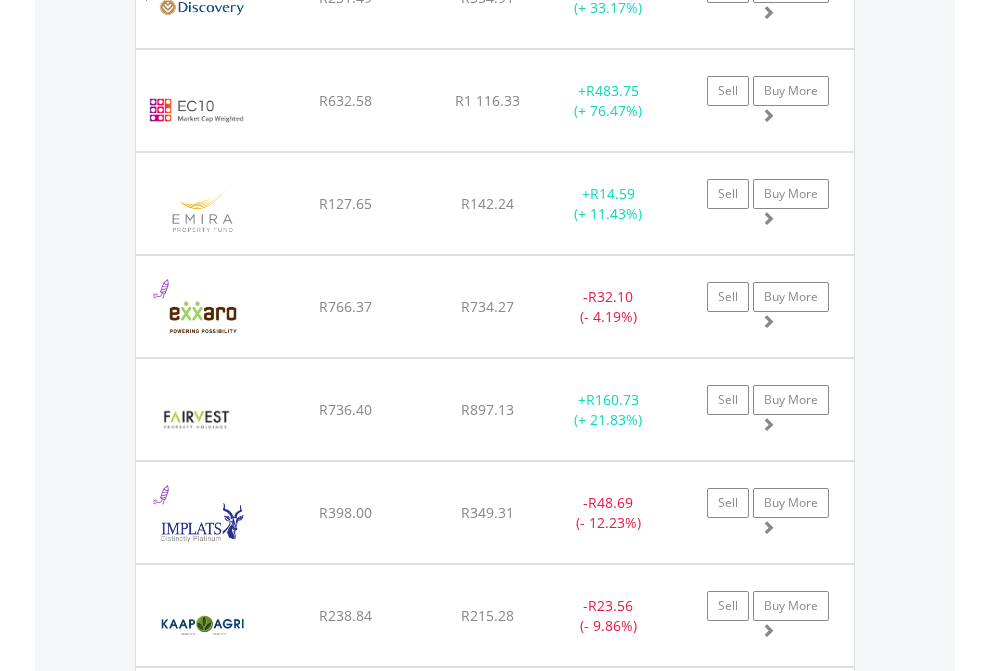 click on "TFSA" at bounding box center (818, -2197) 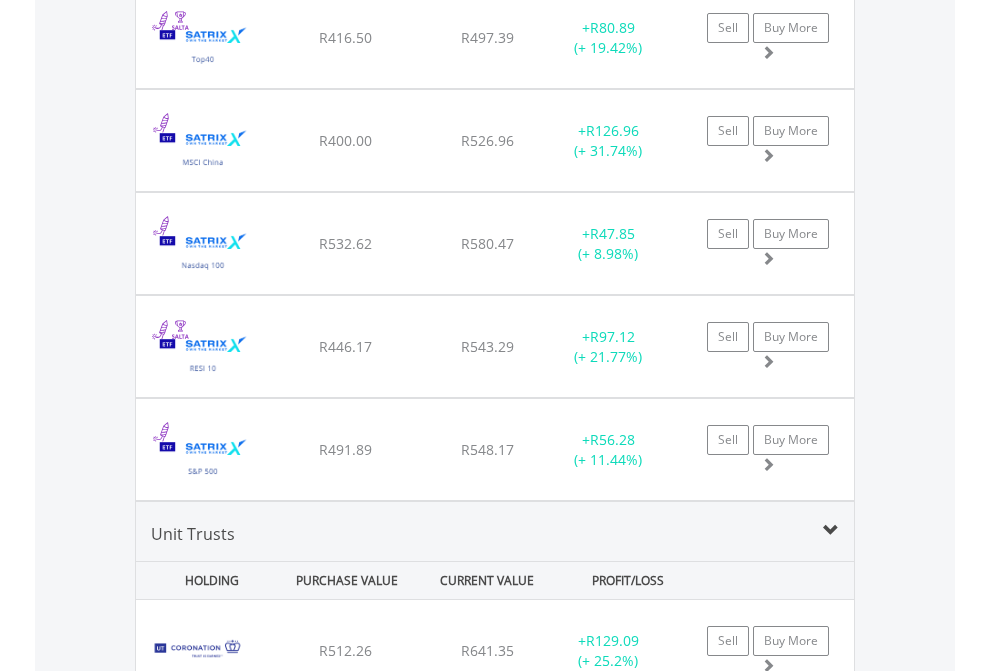 scroll, scrollTop: 2385, scrollLeft: 0, axis: vertical 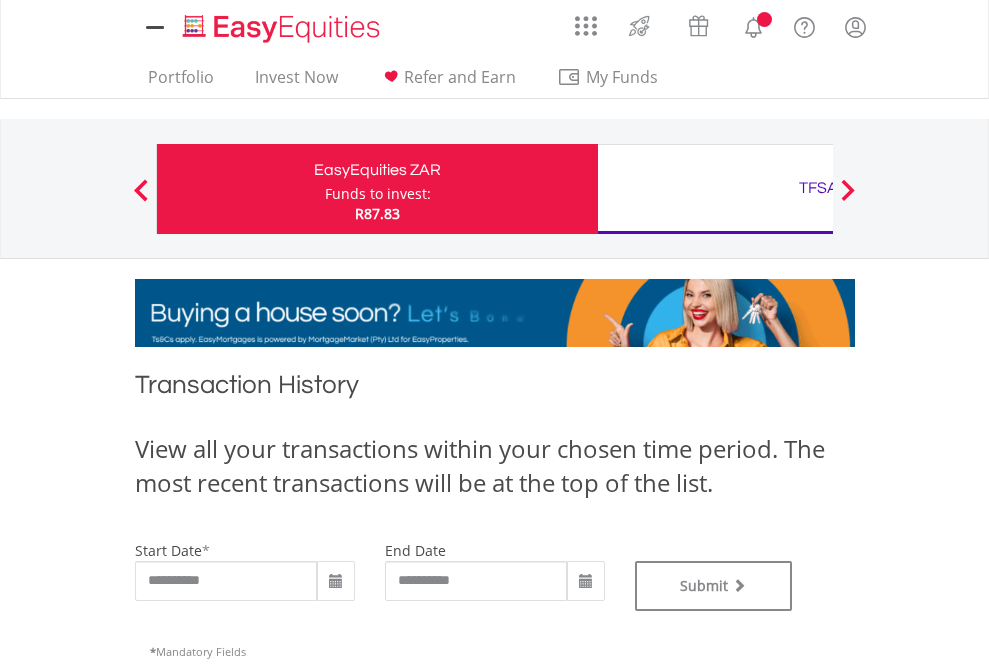 click on "TFSA" at bounding box center [818, 188] 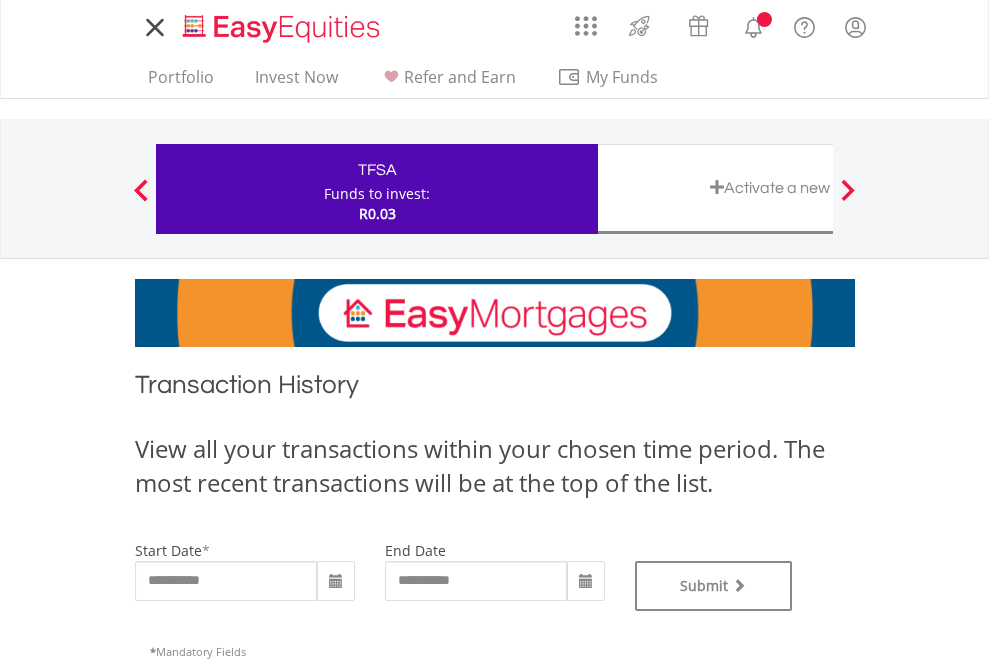 scroll, scrollTop: 0, scrollLeft: 0, axis: both 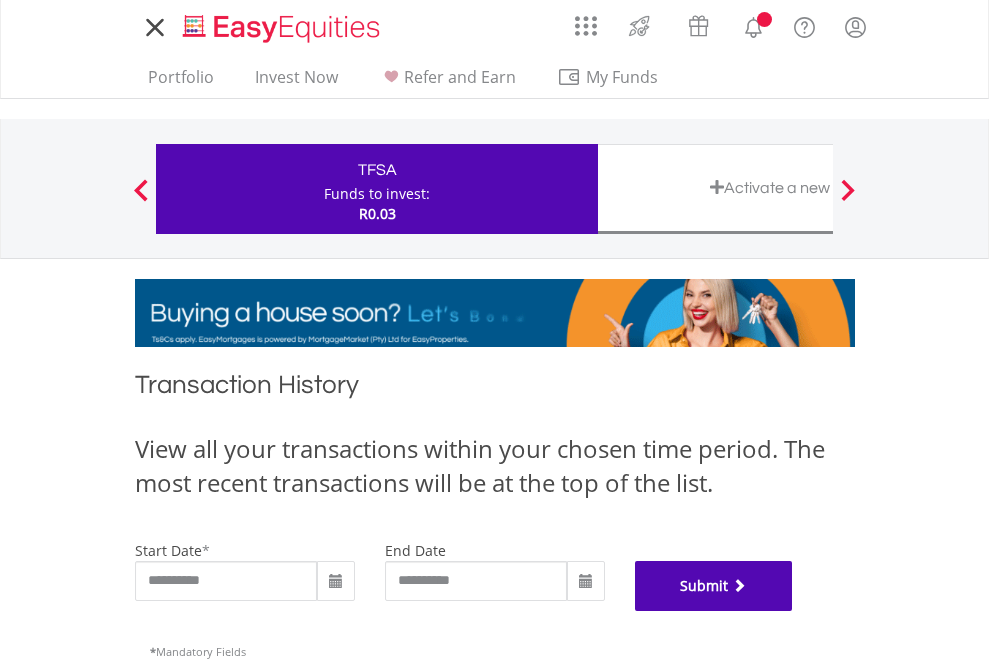 click on "Submit" at bounding box center (714, 586) 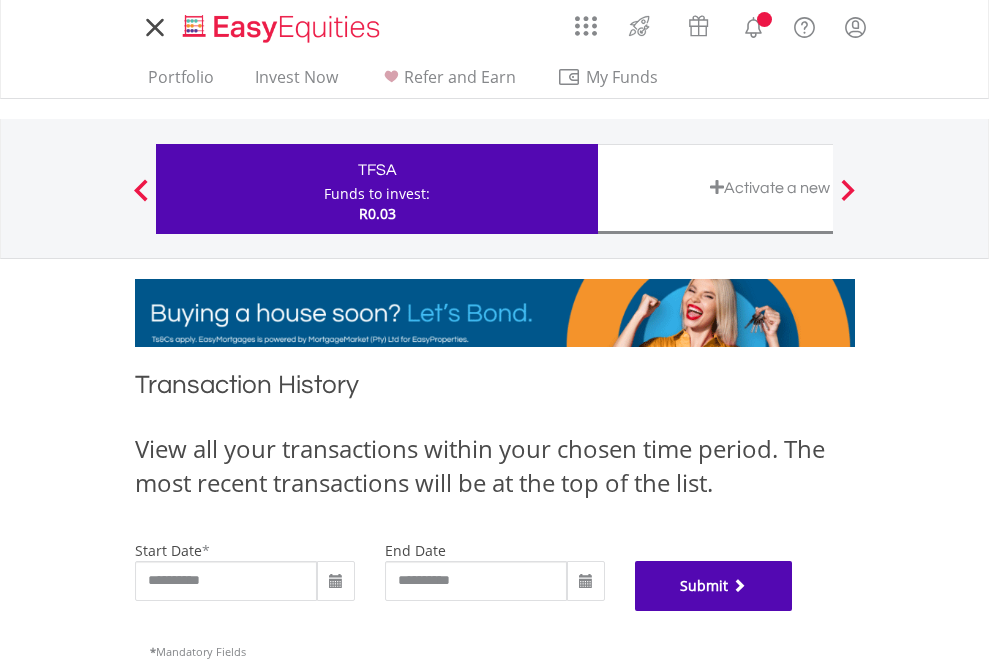 scroll, scrollTop: 811, scrollLeft: 0, axis: vertical 